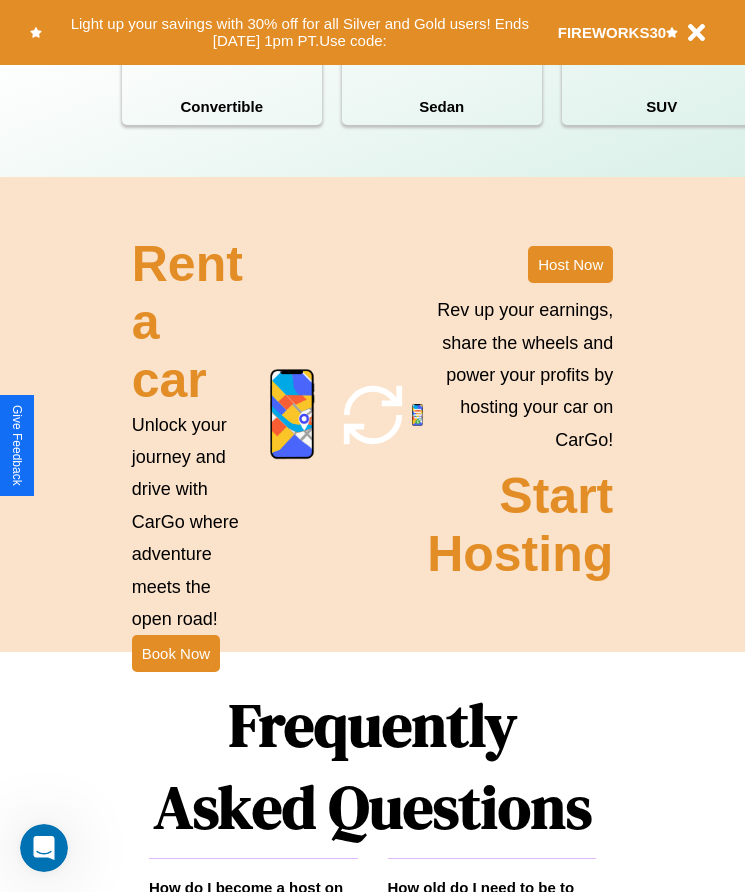 scroll, scrollTop: 2608, scrollLeft: 0, axis: vertical 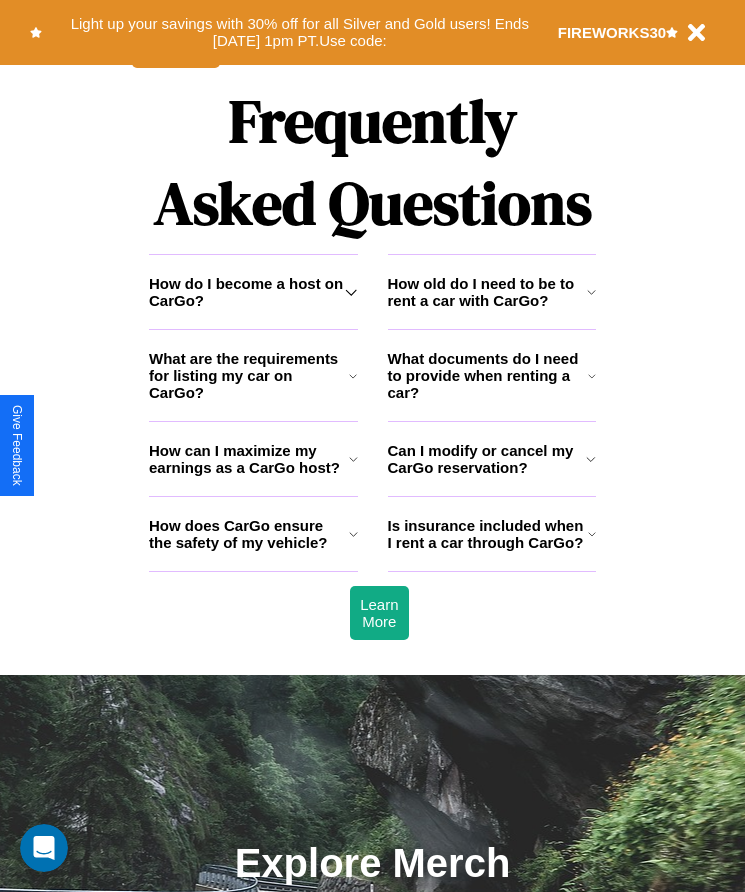 click 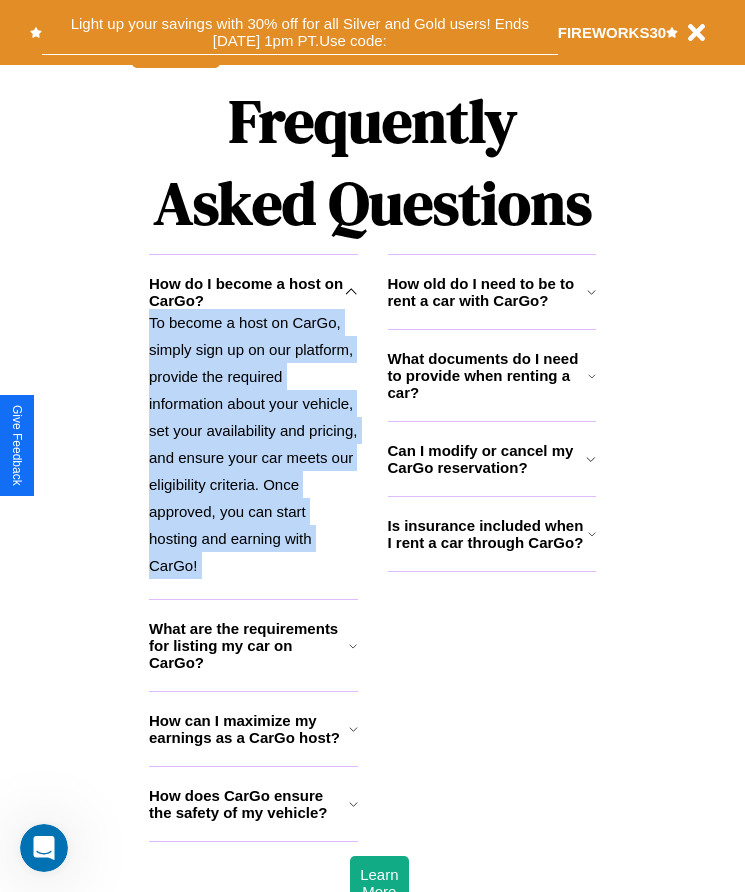 click on "Light up your savings with 30% off for all Silver and Gold users! Ends [DATE] 1pm PT.  Use code:" at bounding box center (300, 32) 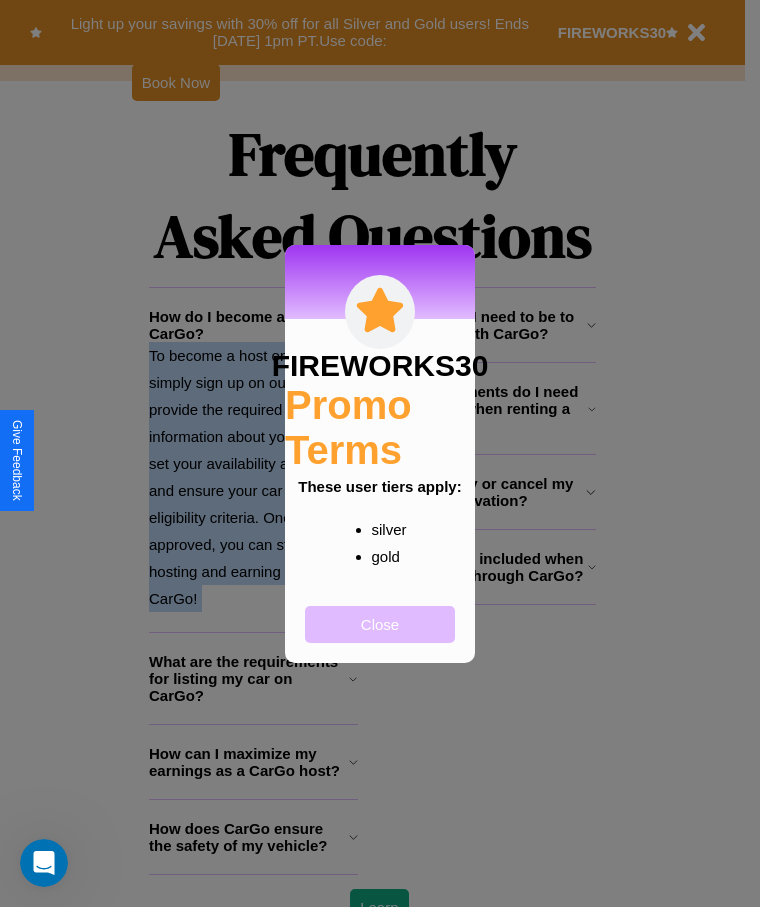 click on "Close" at bounding box center (380, 624) 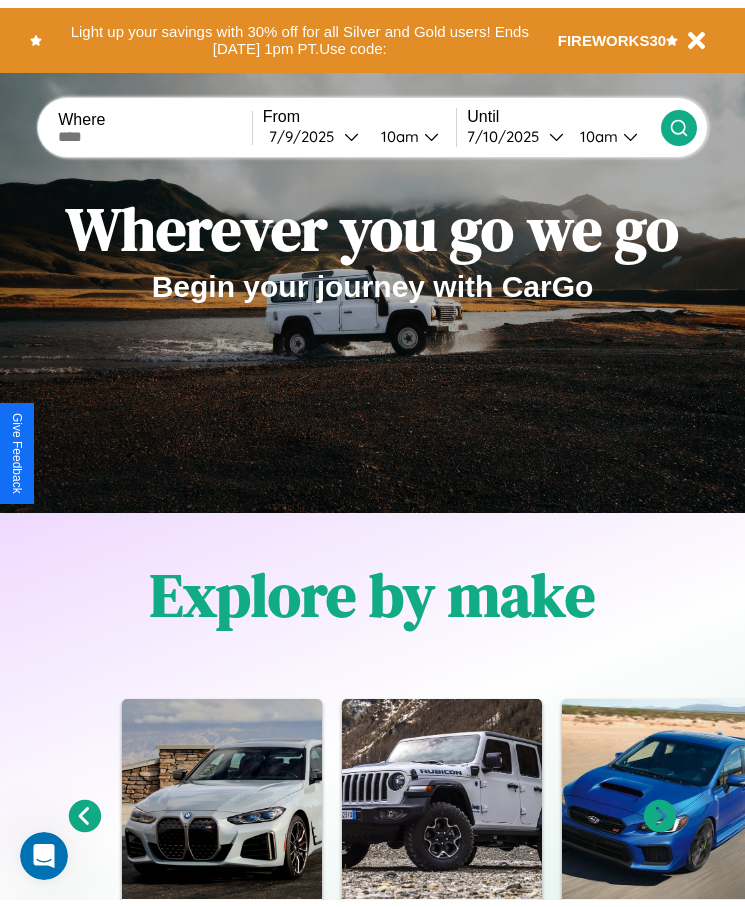 scroll, scrollTop: 0, scrollLeft: 0, axis: both 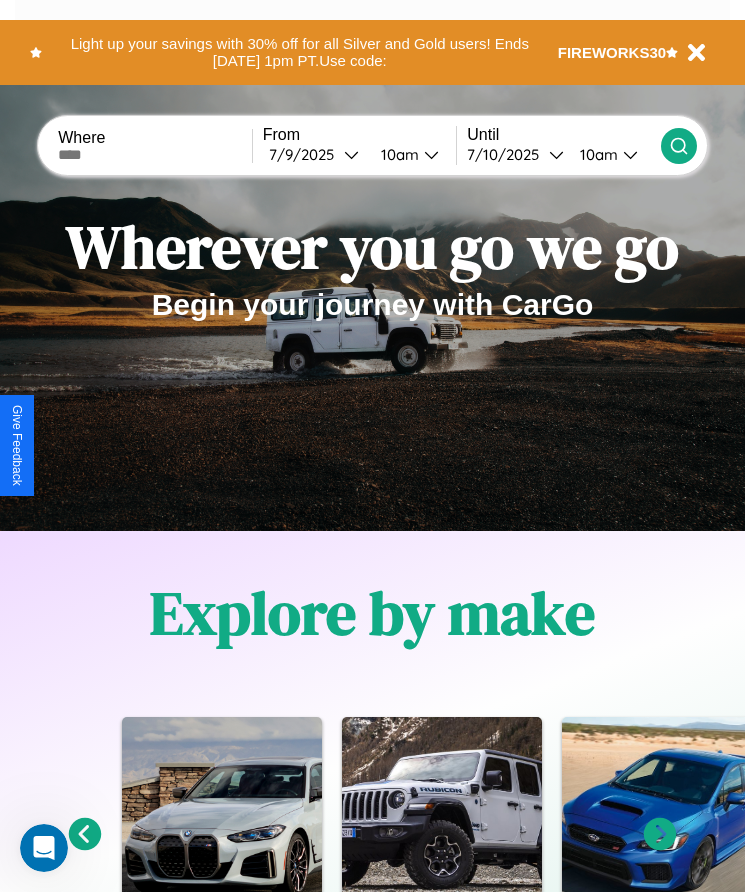 click at bounding box center [155, 155] 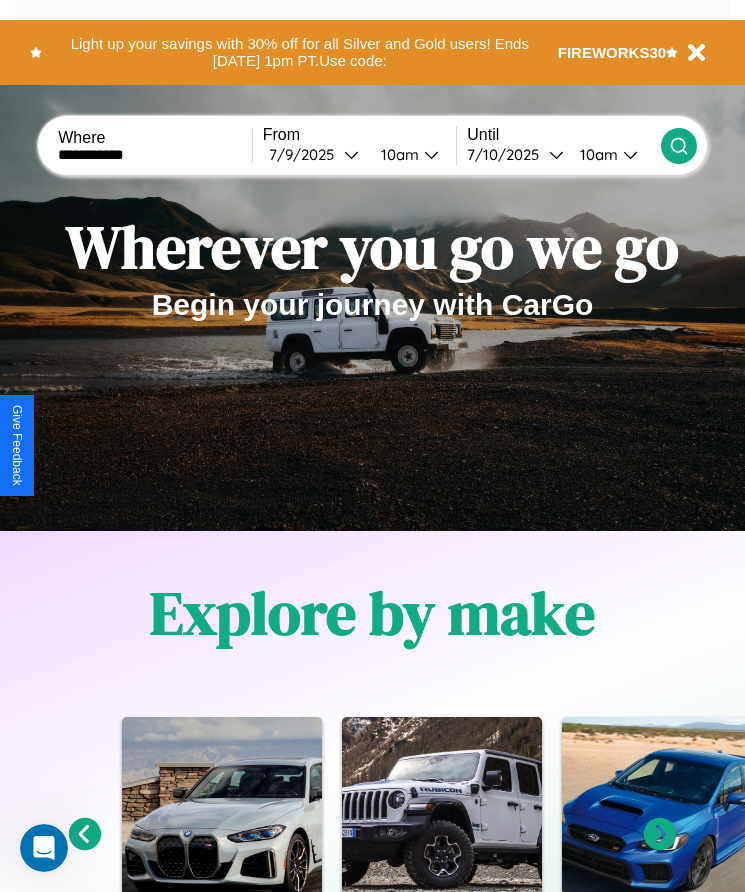 type on "**********" 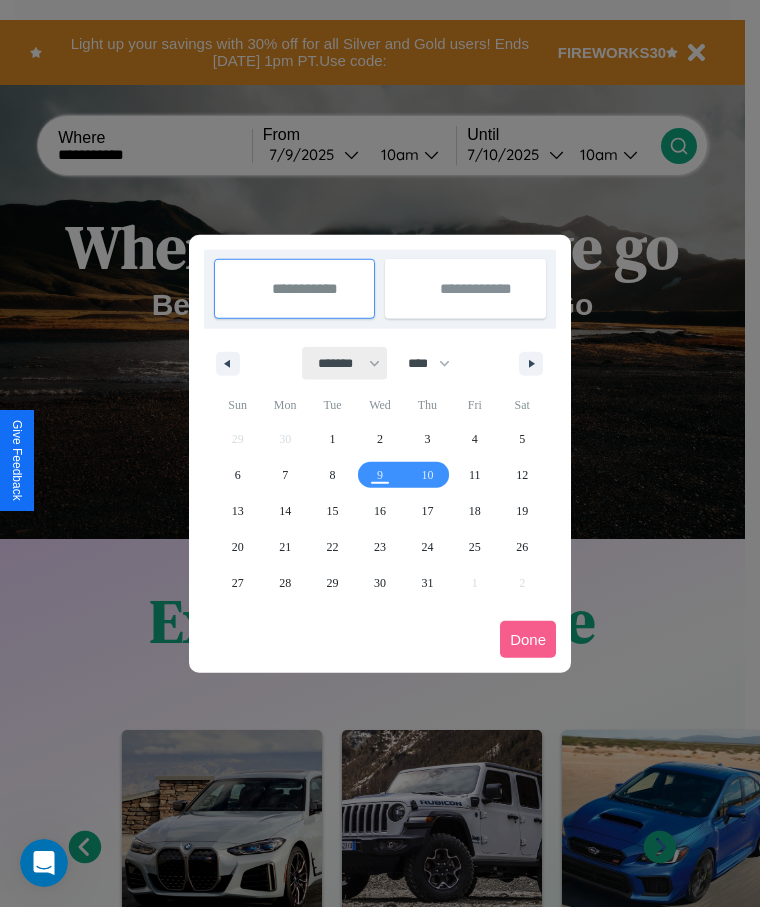 click on "******* ******** ***** ***** *** **** **** ****** ********* ******* ******** ********" at bounding box center (345, 363) 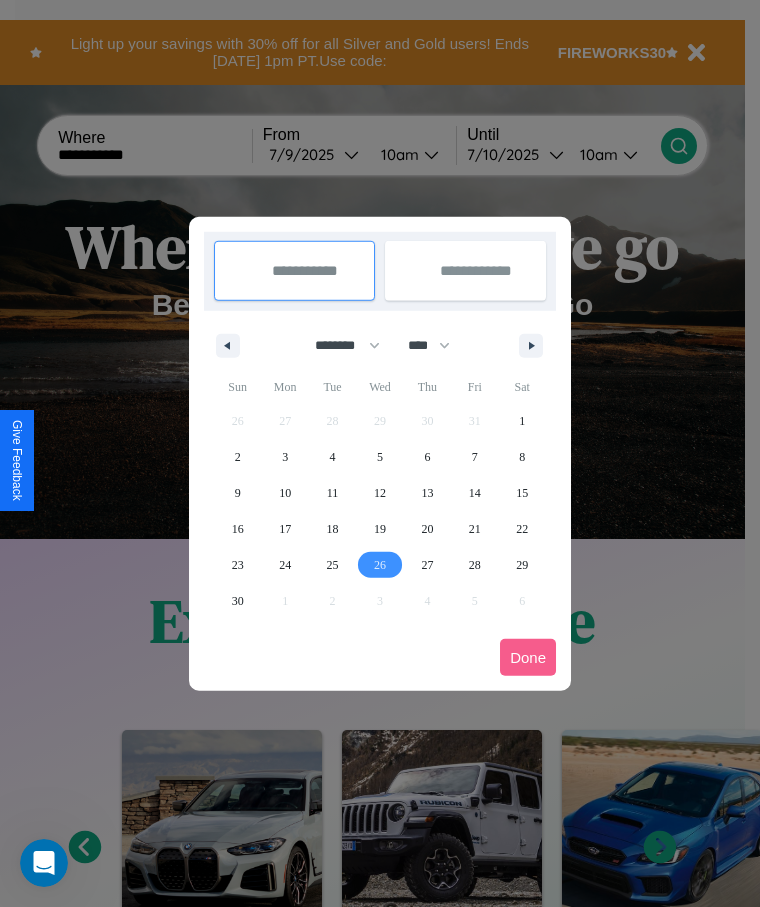 click on "26" at bounding box center (380, 565) 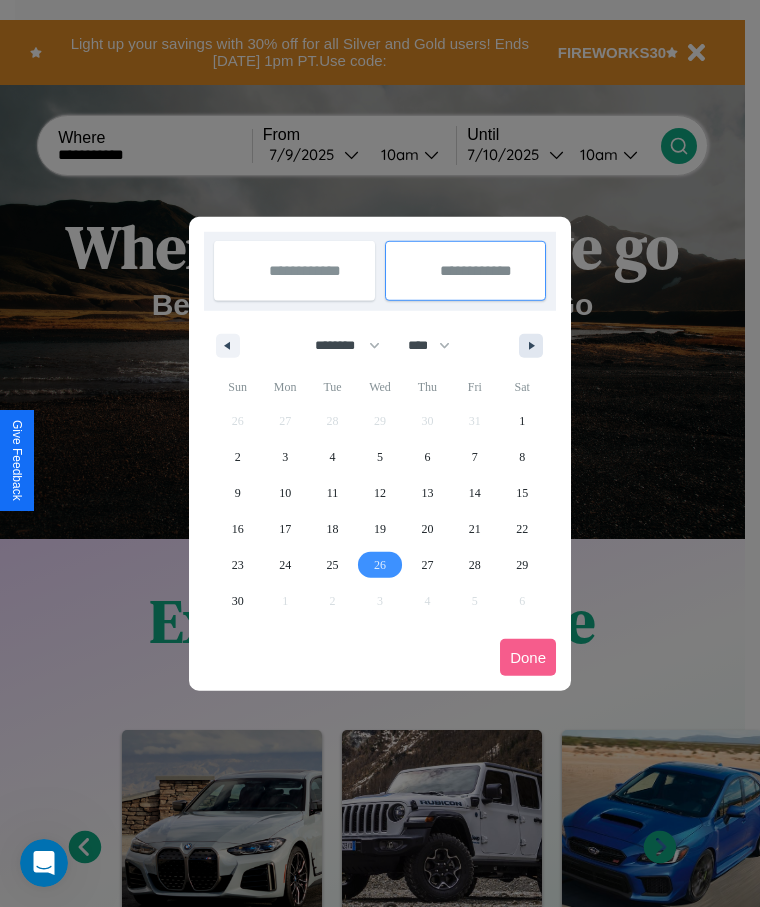 click at bounding box center [535, 346] 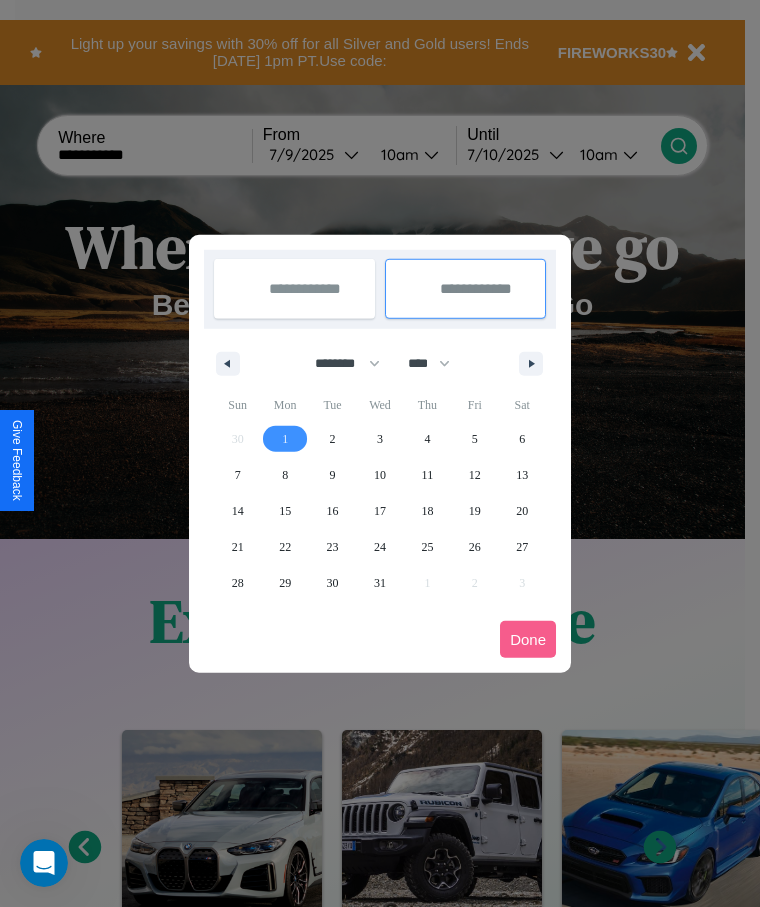click on "1" at bounding box center (285, 439) 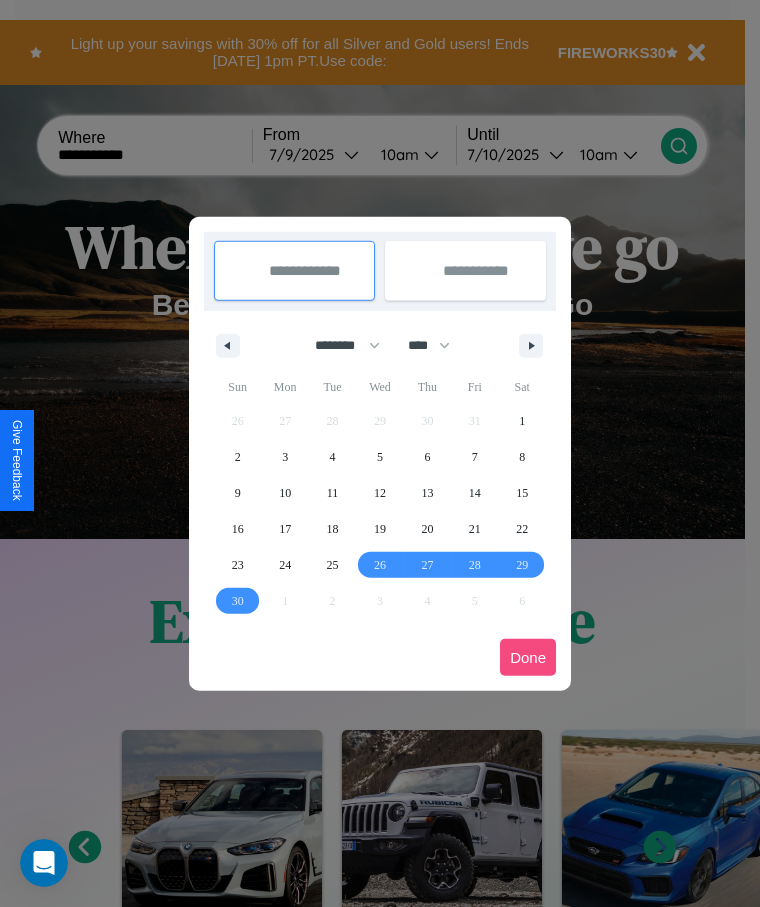click on "Done" at bounding box center (528, 657) 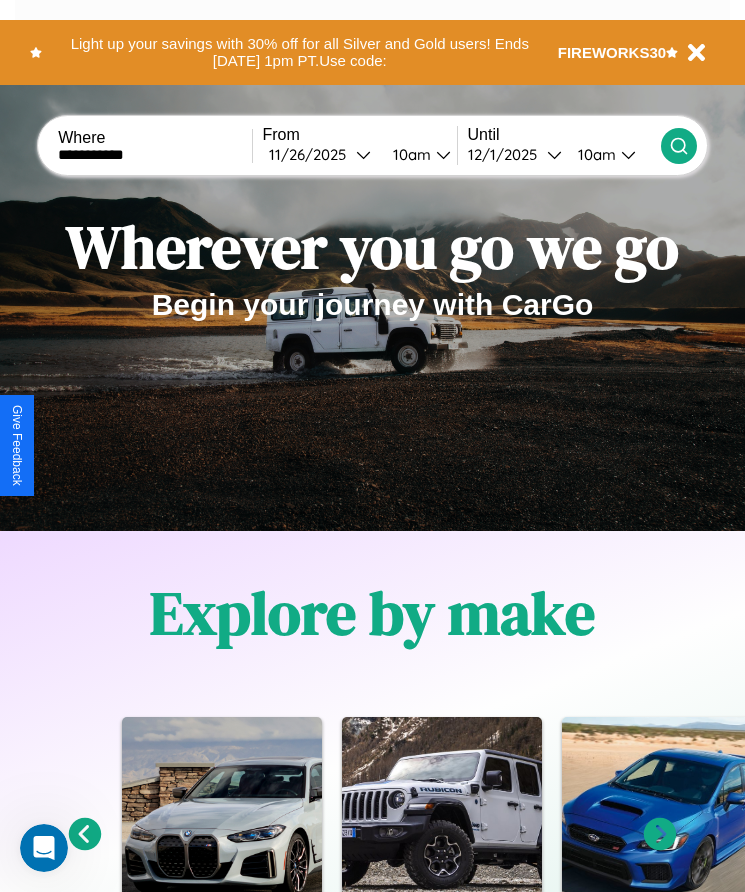 click on "10am" at bounding box center (409, 154) 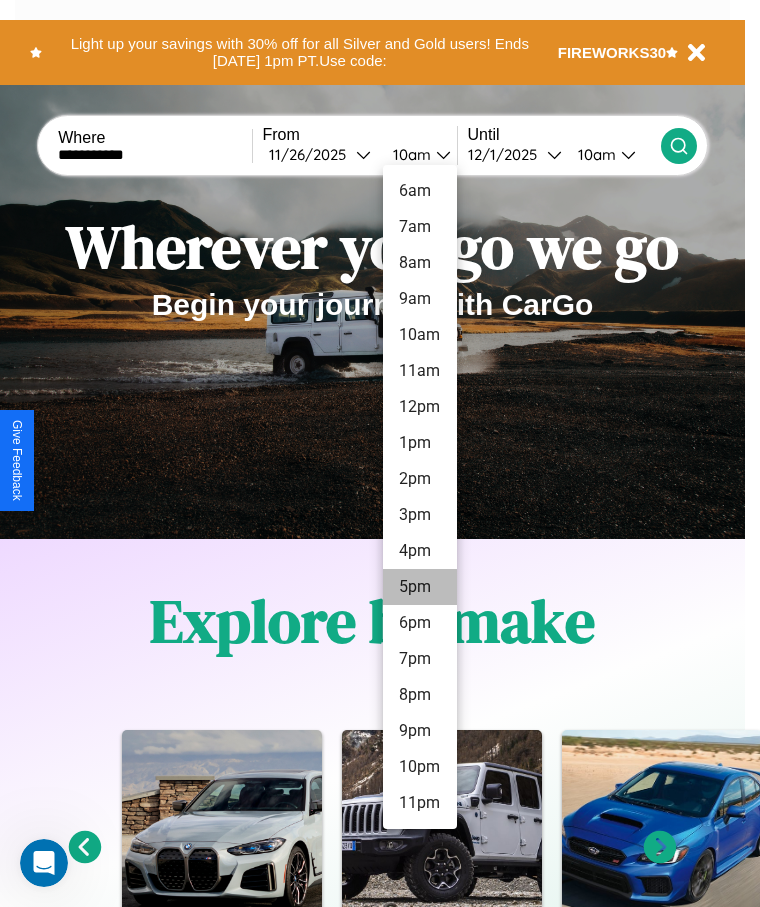 click on "5pm" at bounding box center (420, 587) 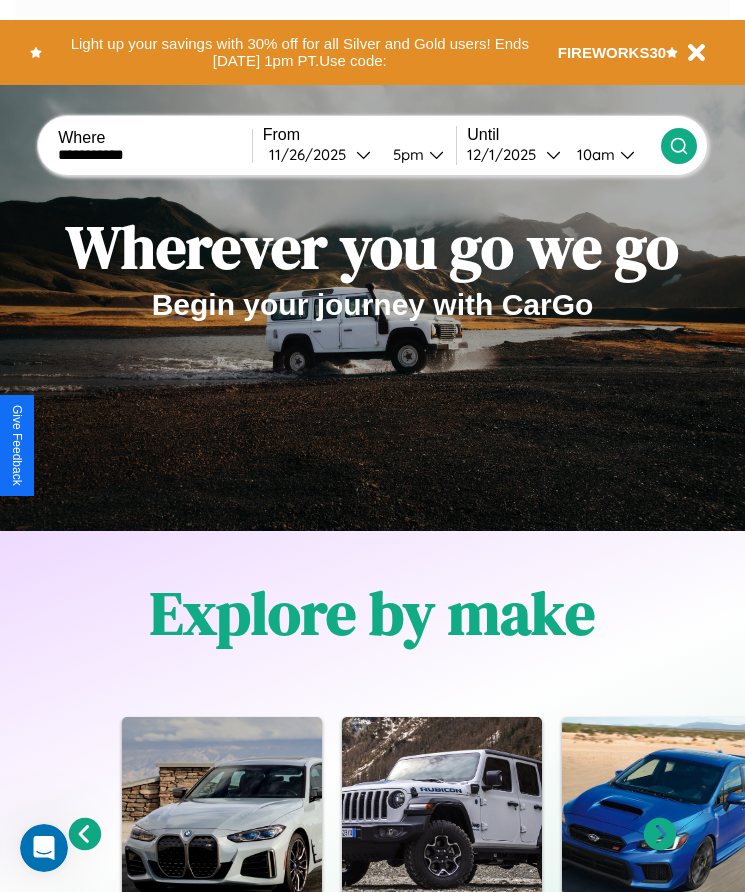 click 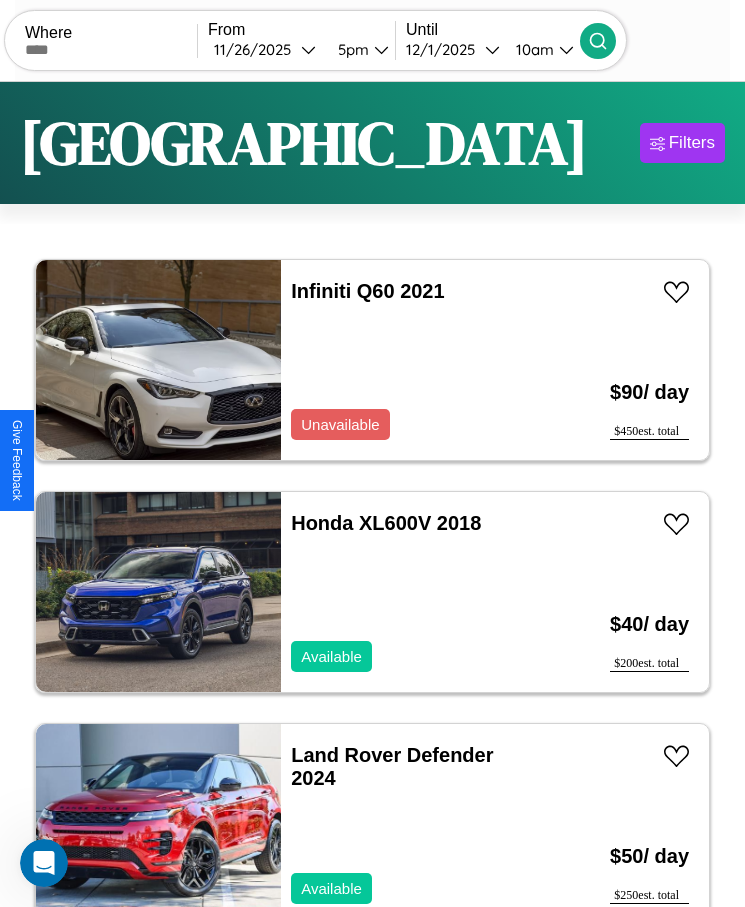 scroll, scrollTop: 50, scrollLeft: 0, axis: vertical 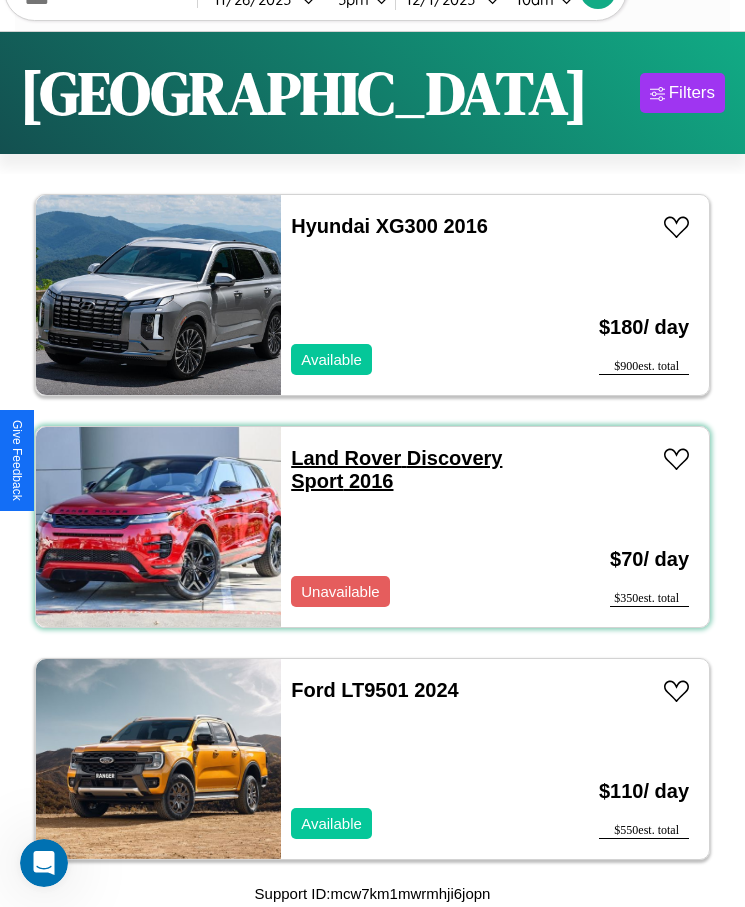 click on "Land Rover   Discovery Sport   2016" at bounding box center (396, 469) 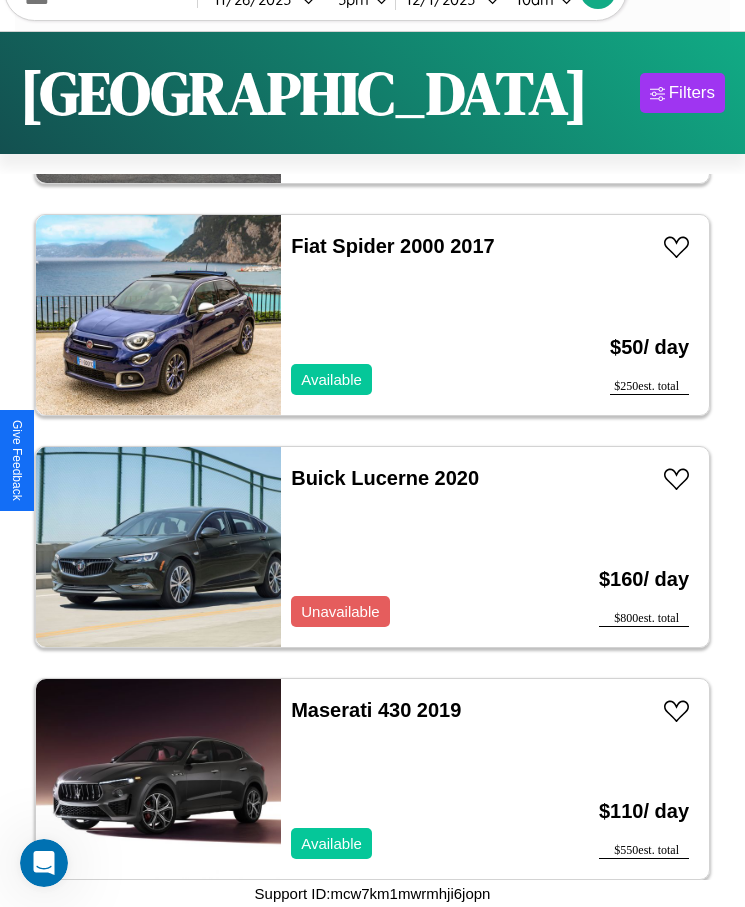 scroll, scrollTop: 25071, scrollLeft: 0, axis: vertical 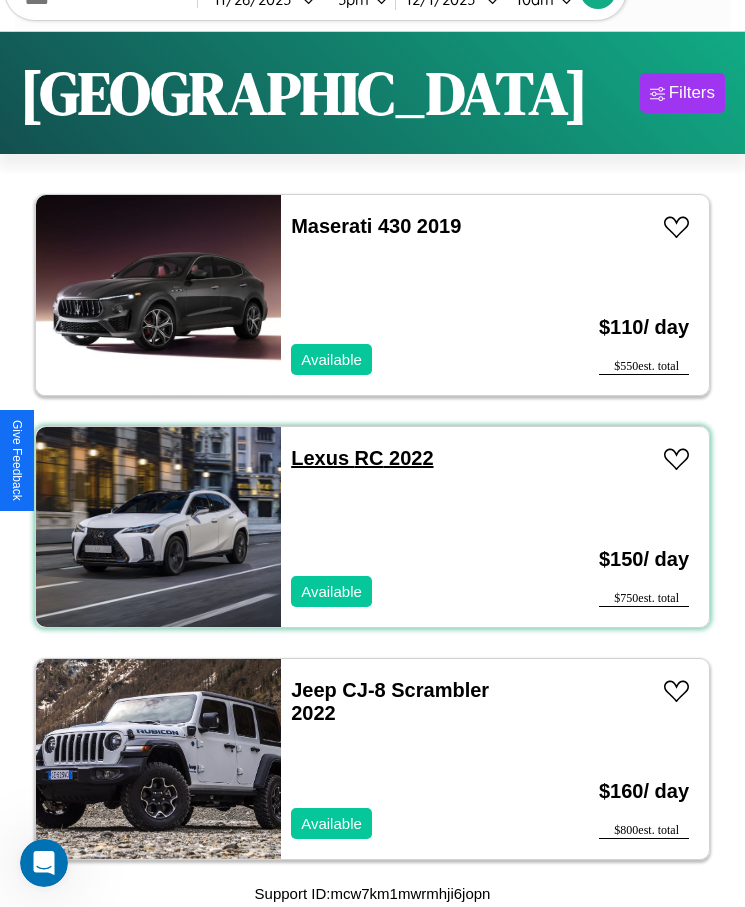 click on "Lexus   RC   2022" at bounding box center [362, 458] 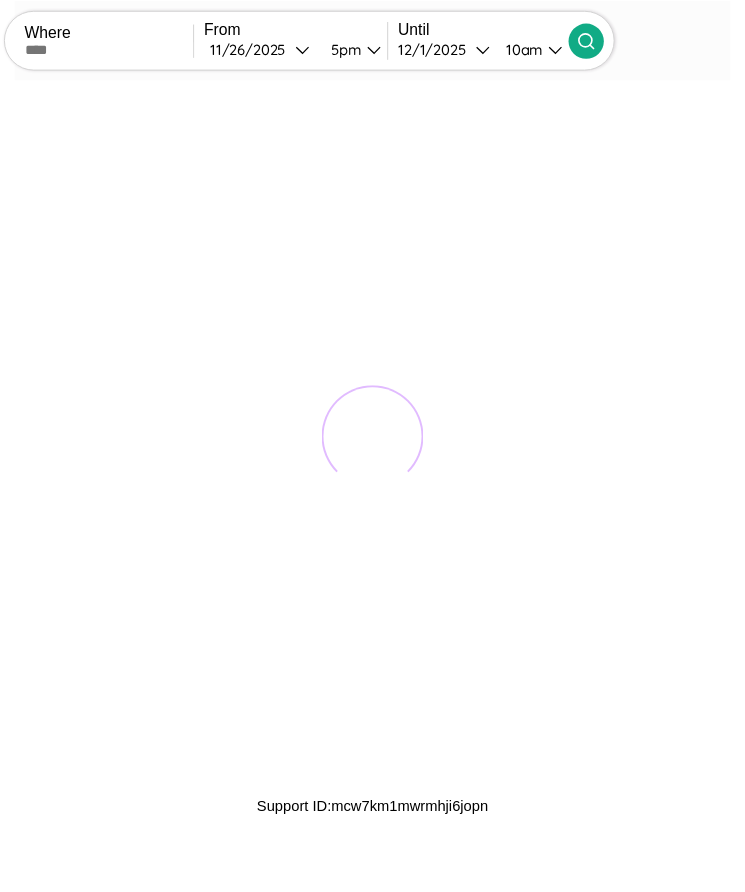 scroll, scrollTop: 0, scrollLeft: 0, axis: both 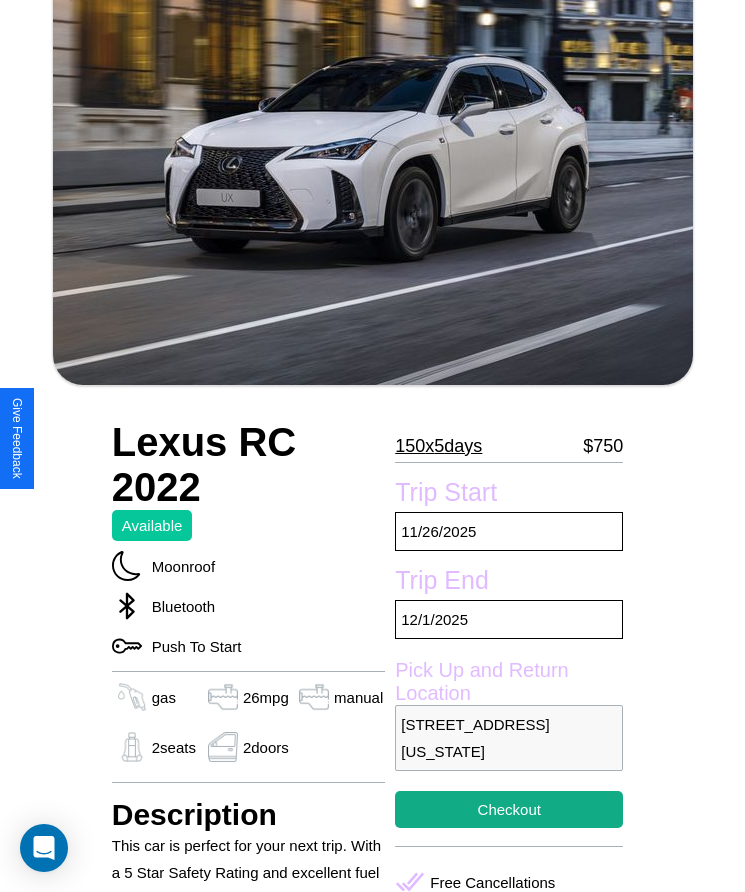 click on "150  x  5  days" at bounding box center (438, 446) 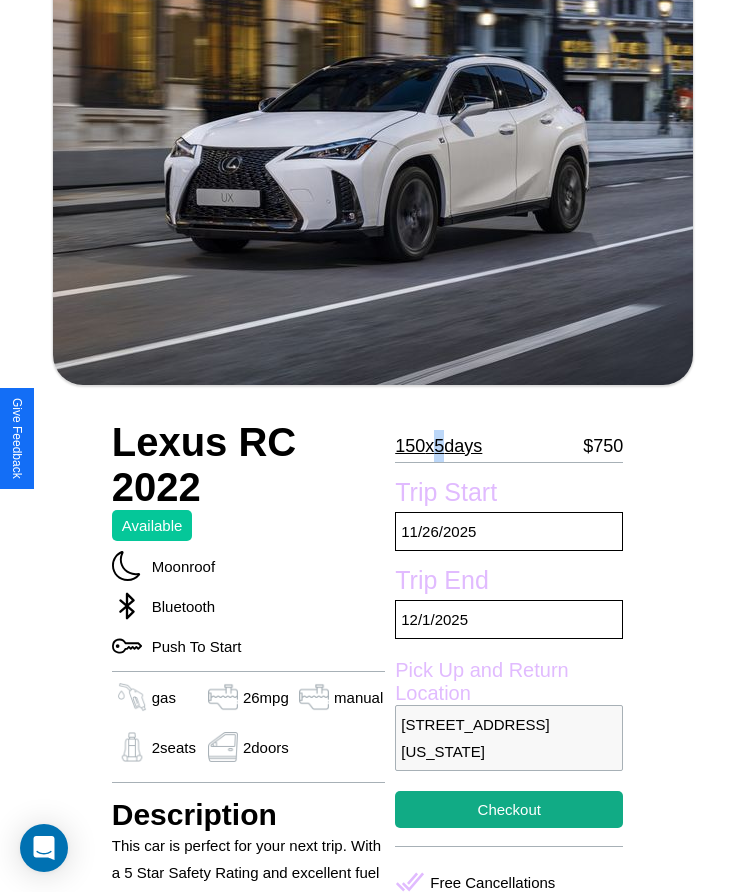 click on "150  x  5  days" at bounding box center (438, 446) 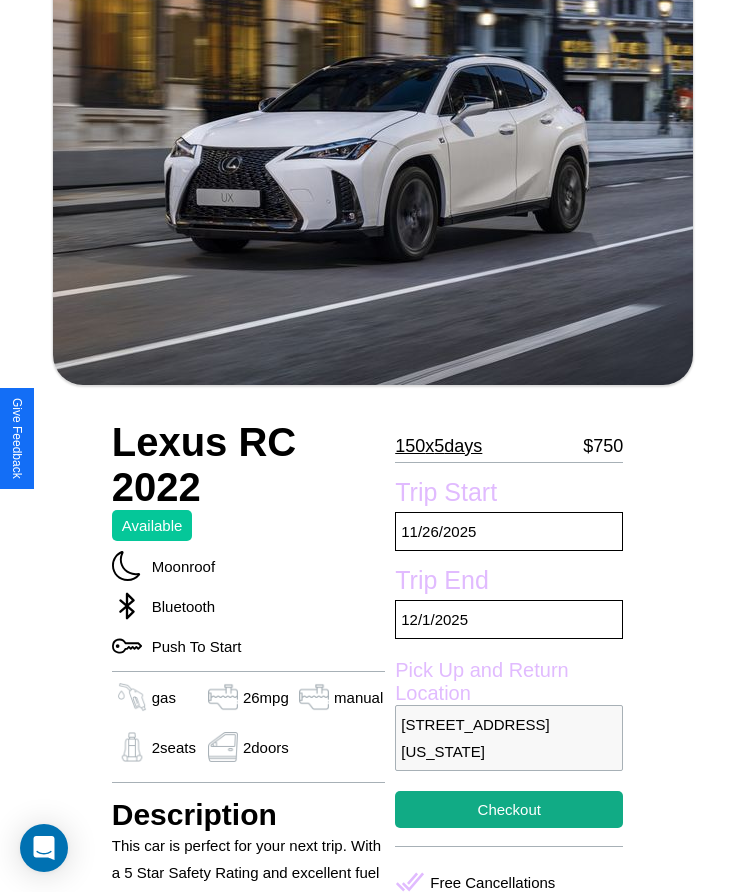 click on "150  x  5  days" at bounding box center [438, 446] 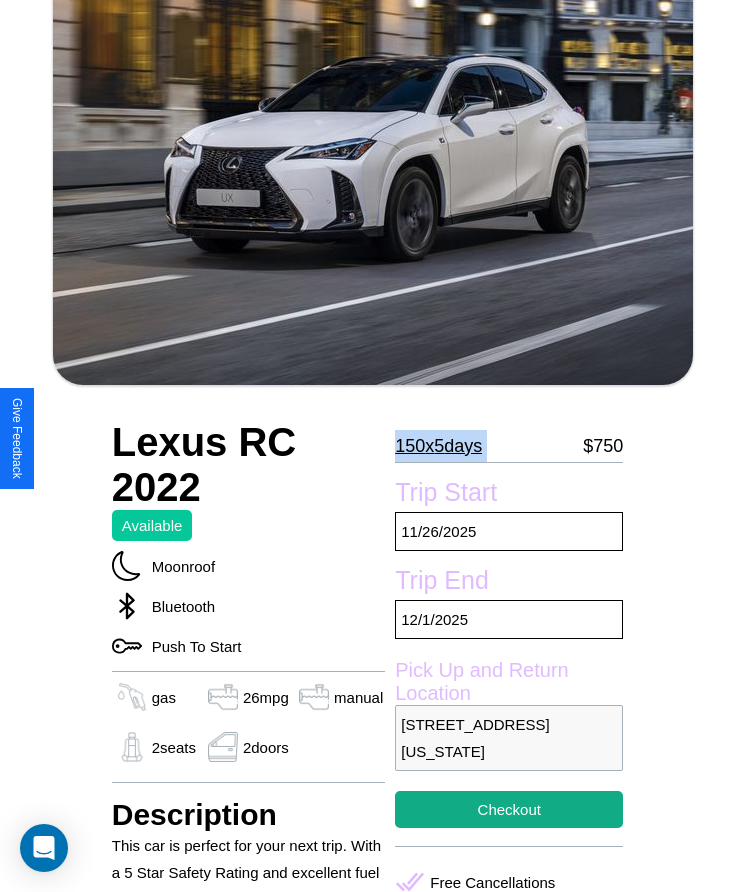 click on "150  x  5  days" at bounding box center (438, 446) 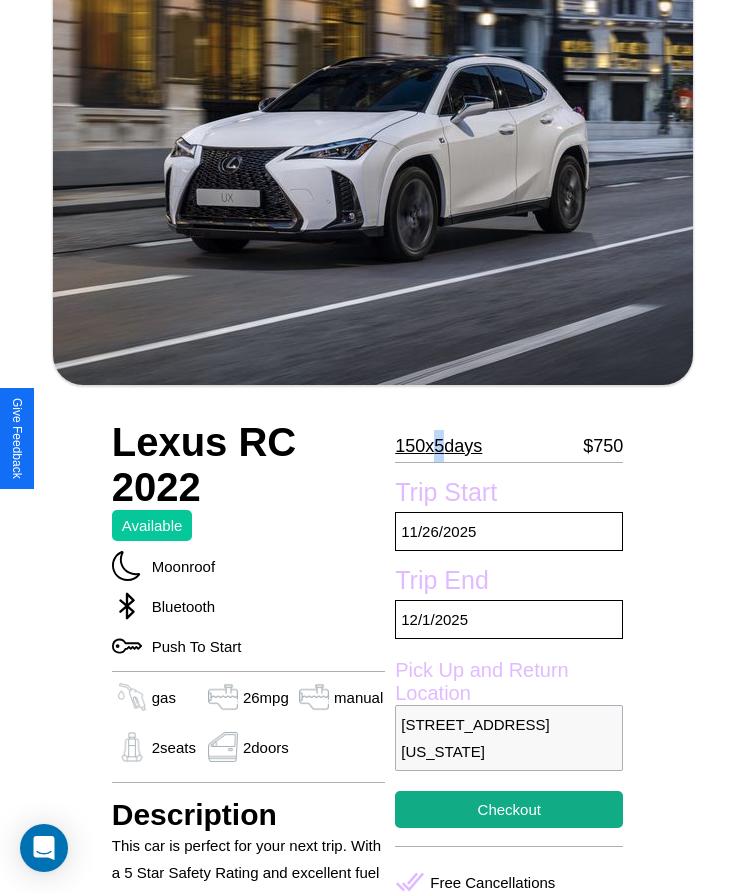 click on "150  x  5  days" at bounding box center [438, 446] 